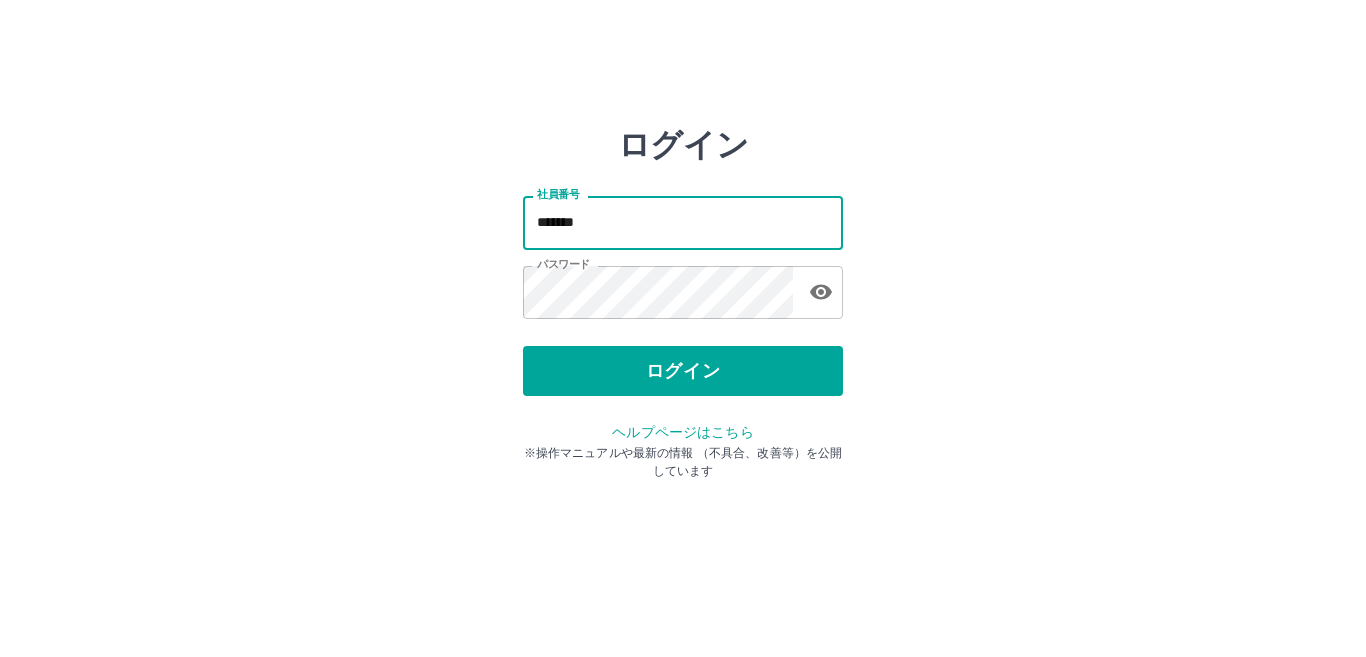 scroll, scrollTop: 0, scrollLeft: 0, axis: both 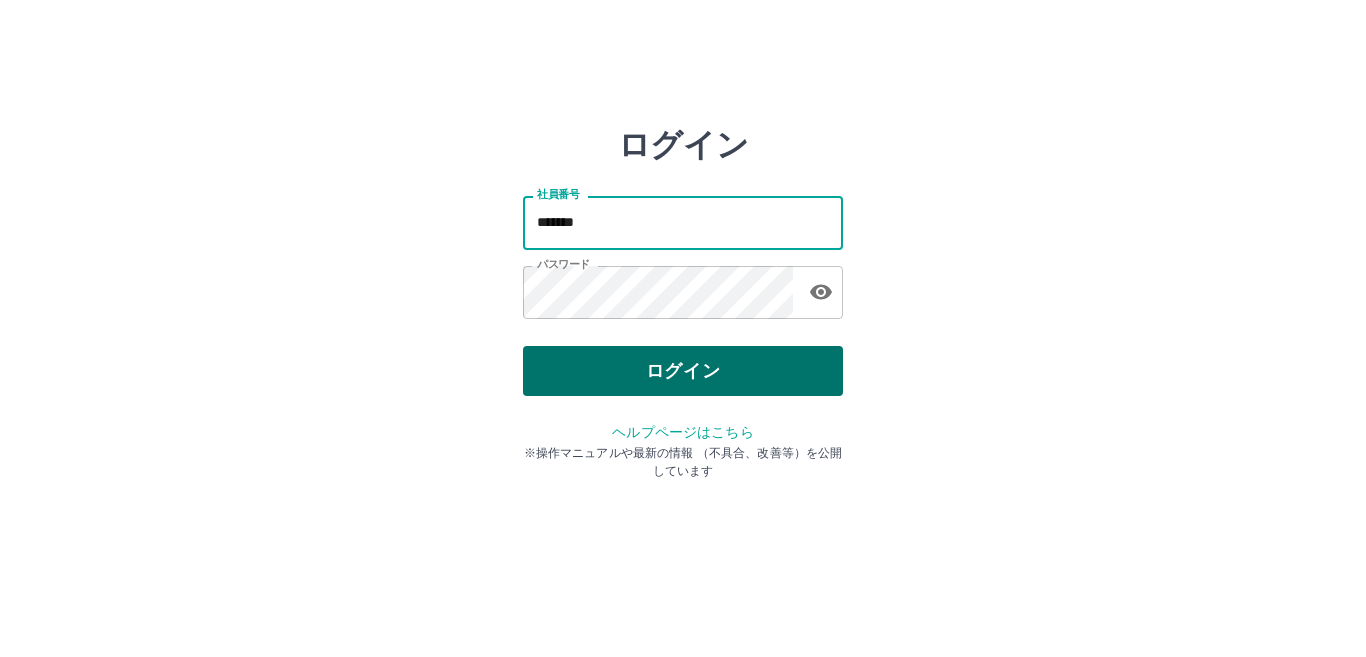 click on "ログイン" at bounding box center (683, 371) 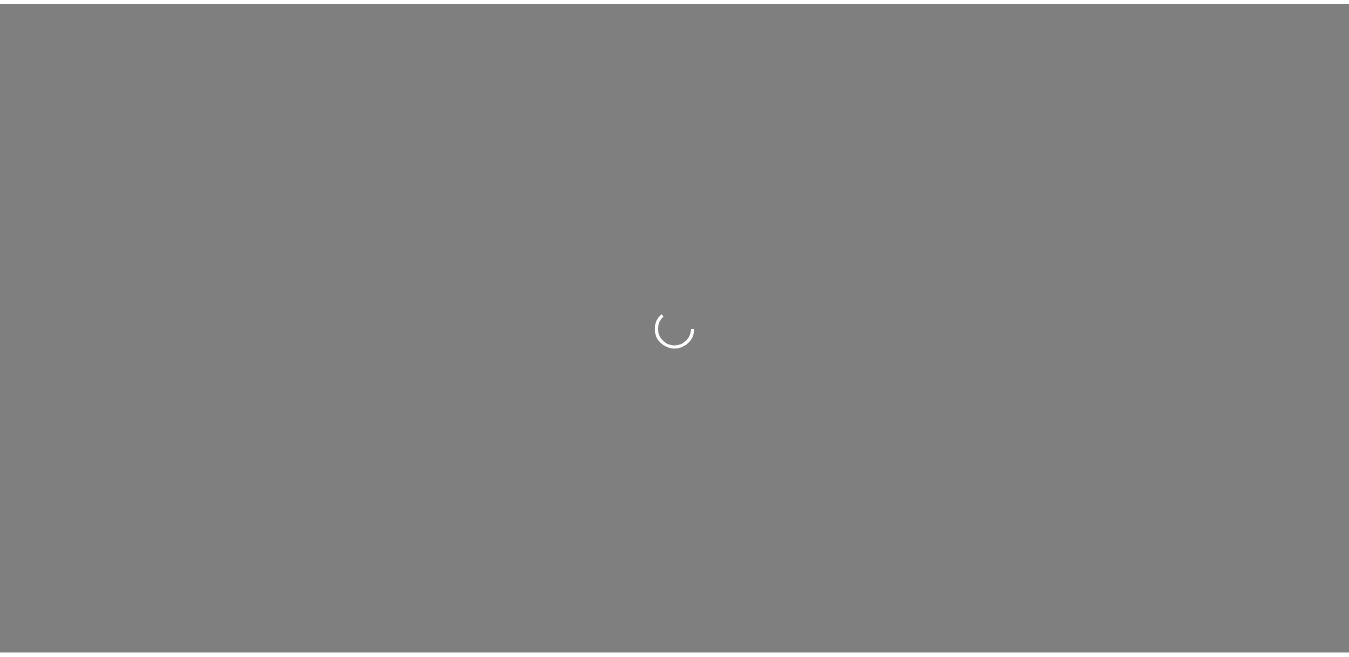 scroll, scrollTop: 0, scrollLeft: 0, axis: both 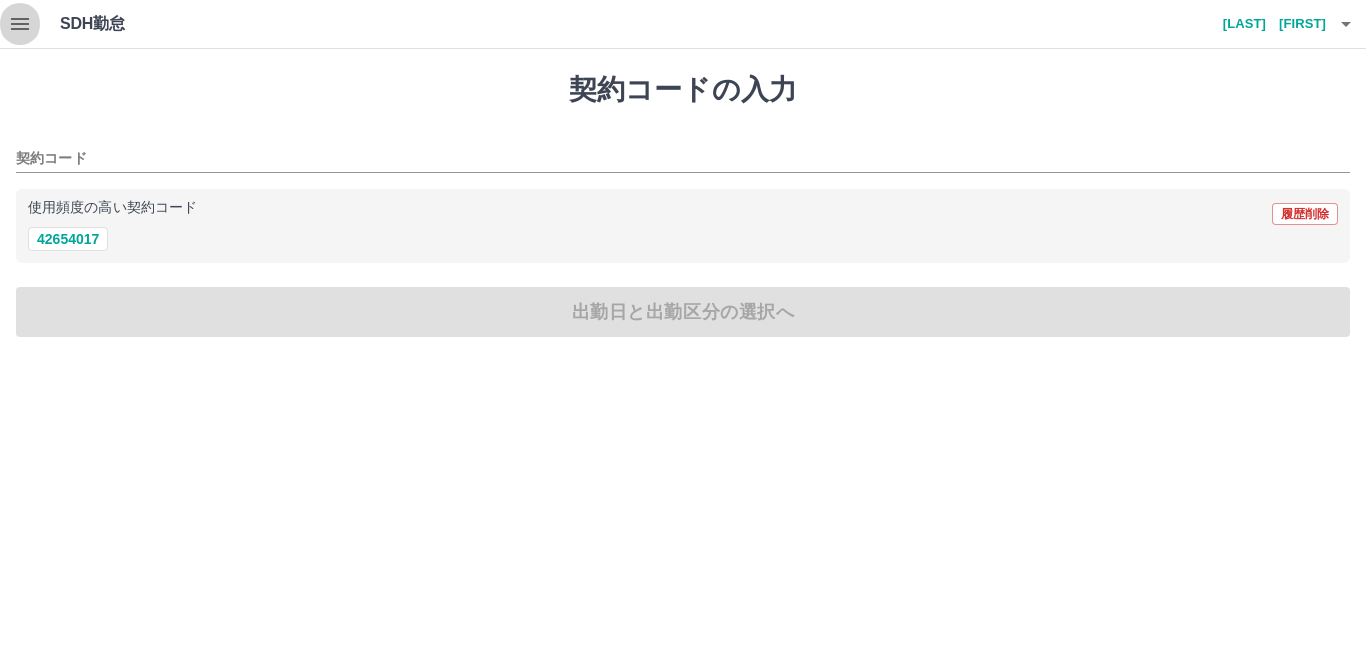 click at bounding box center (20, 24) 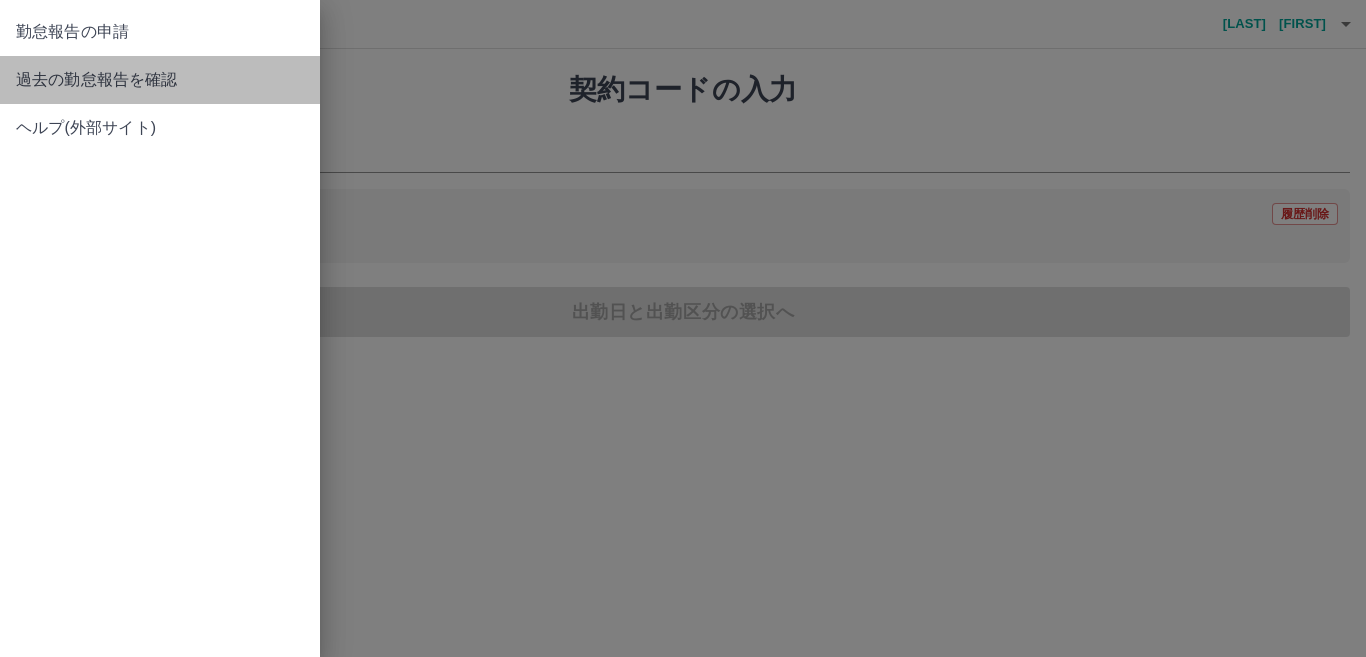 click on "過去の勤怠報告を確認" at bounding box center (160, 80) 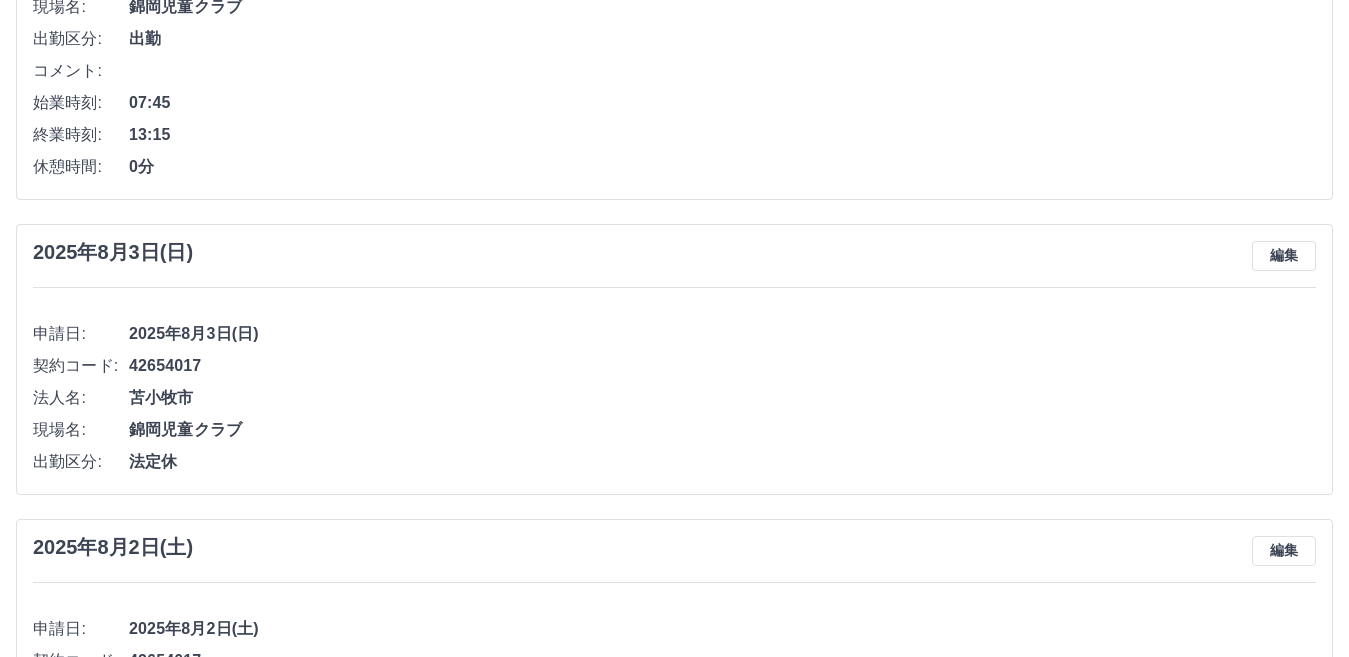 scroll, scrollTop: 0, scrollLeft: 0, axis: both 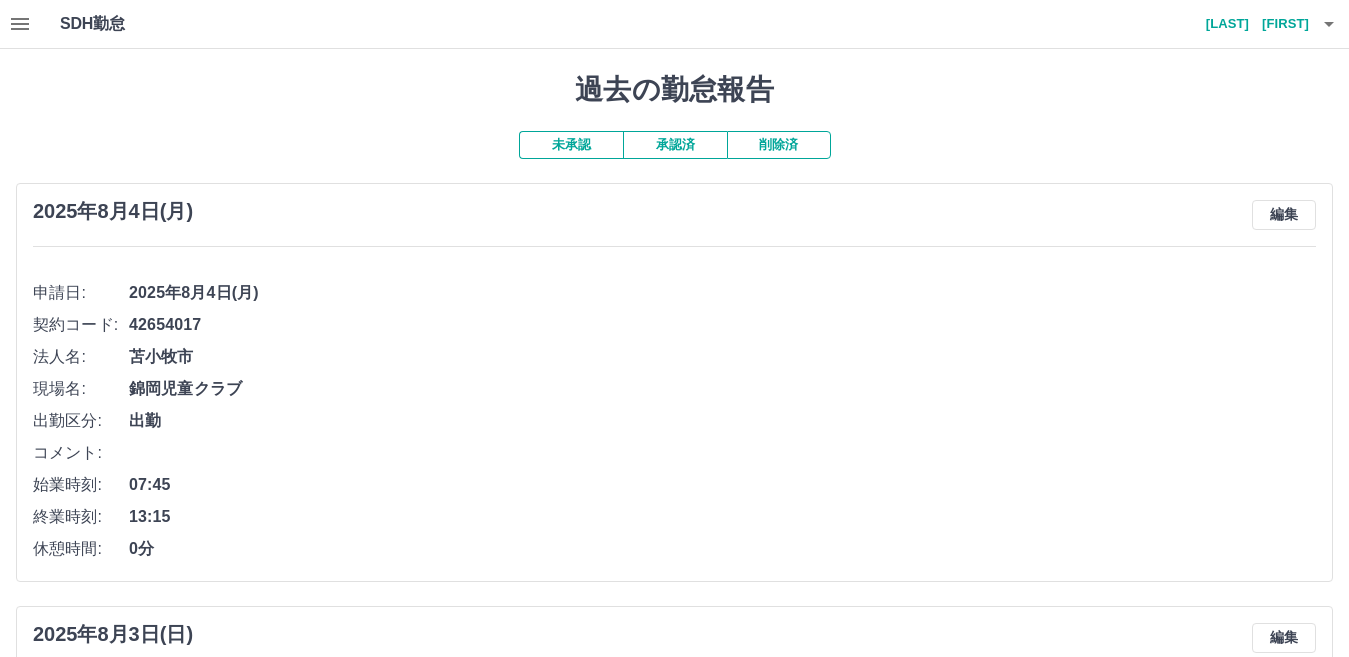click on "未承認" at bounding box center (571, 145) 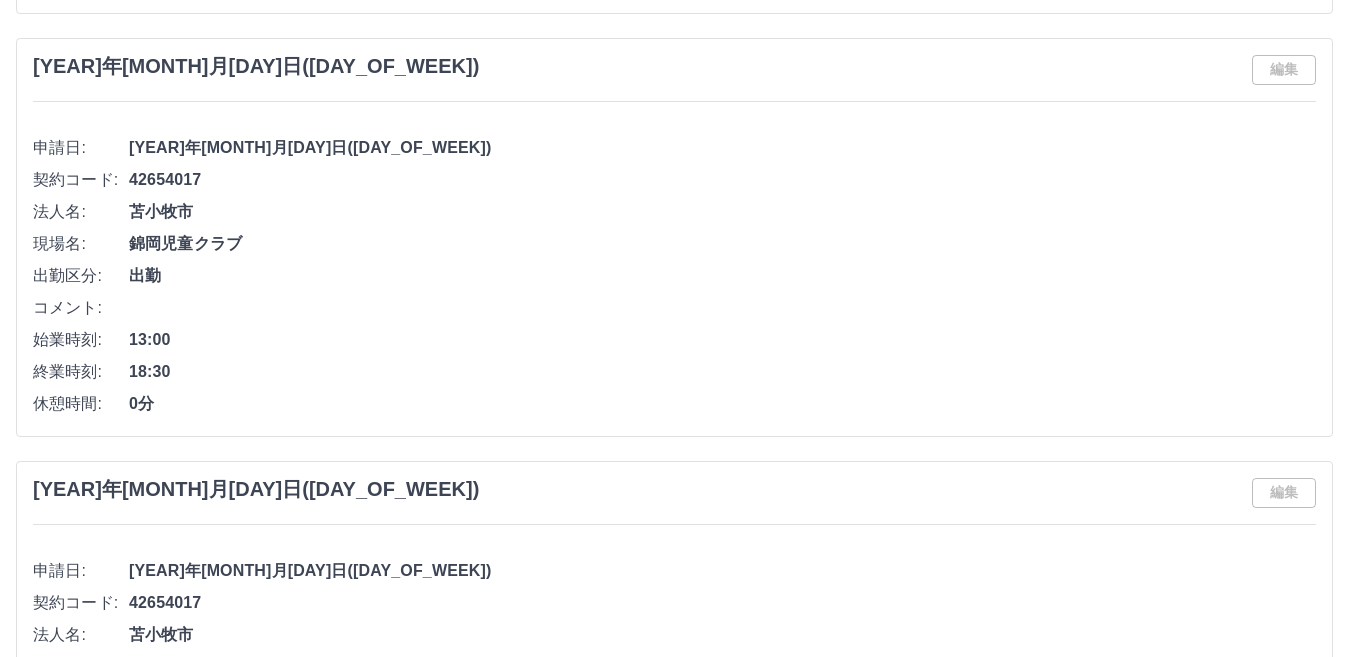 scroll, scrollTop: 9281, scrollLeft: 0, axis: vertical 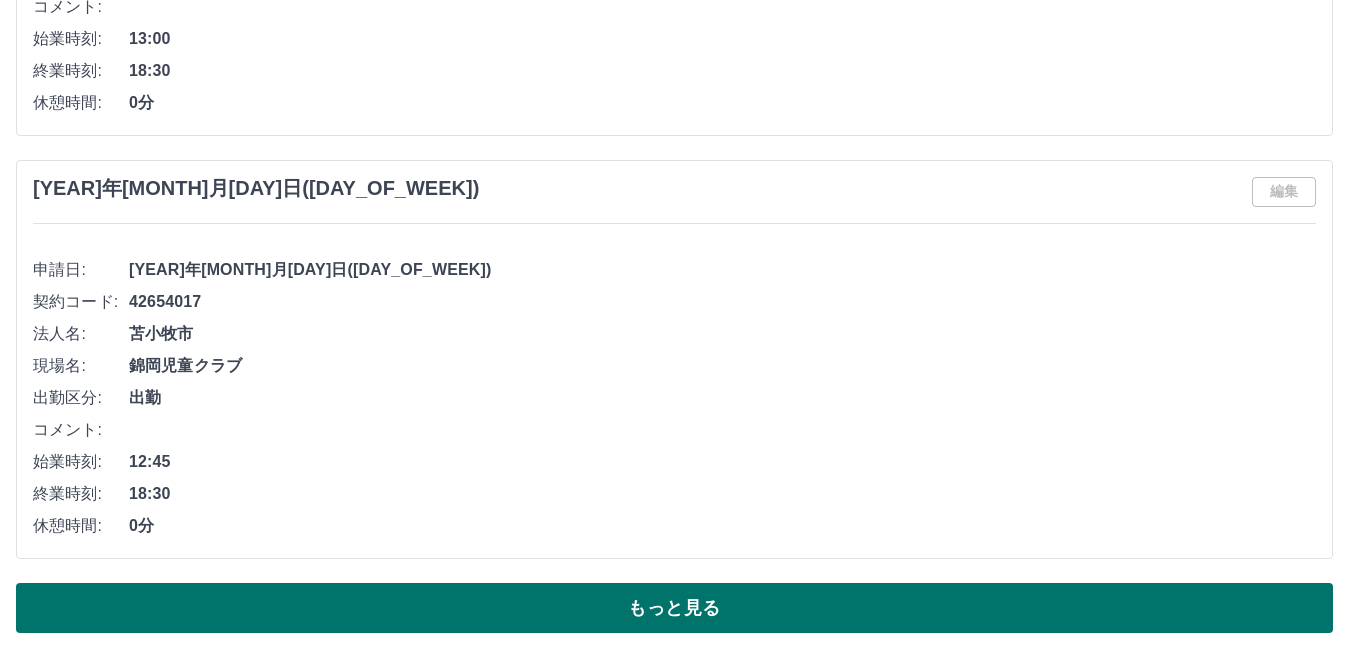 click on "もっと見る" at bounding box center [674, 608] 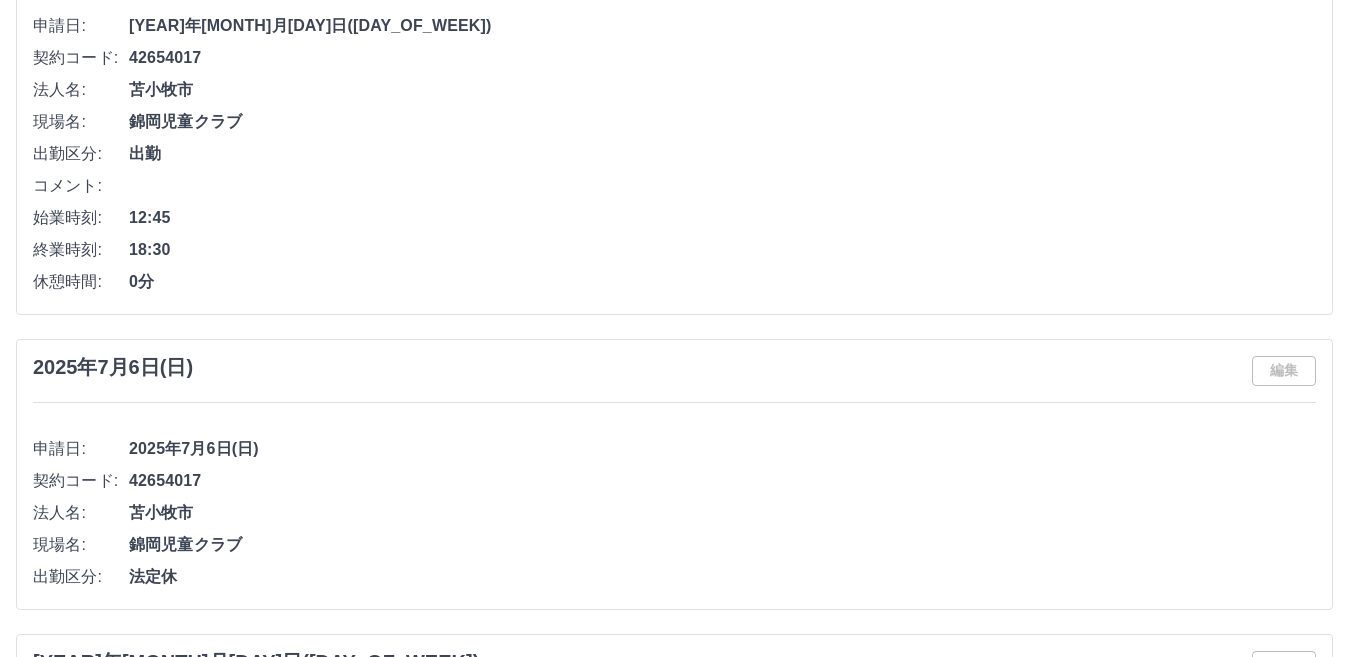 scroll, scrollTop: 9488, scrollLeft: 0, axis: vertical 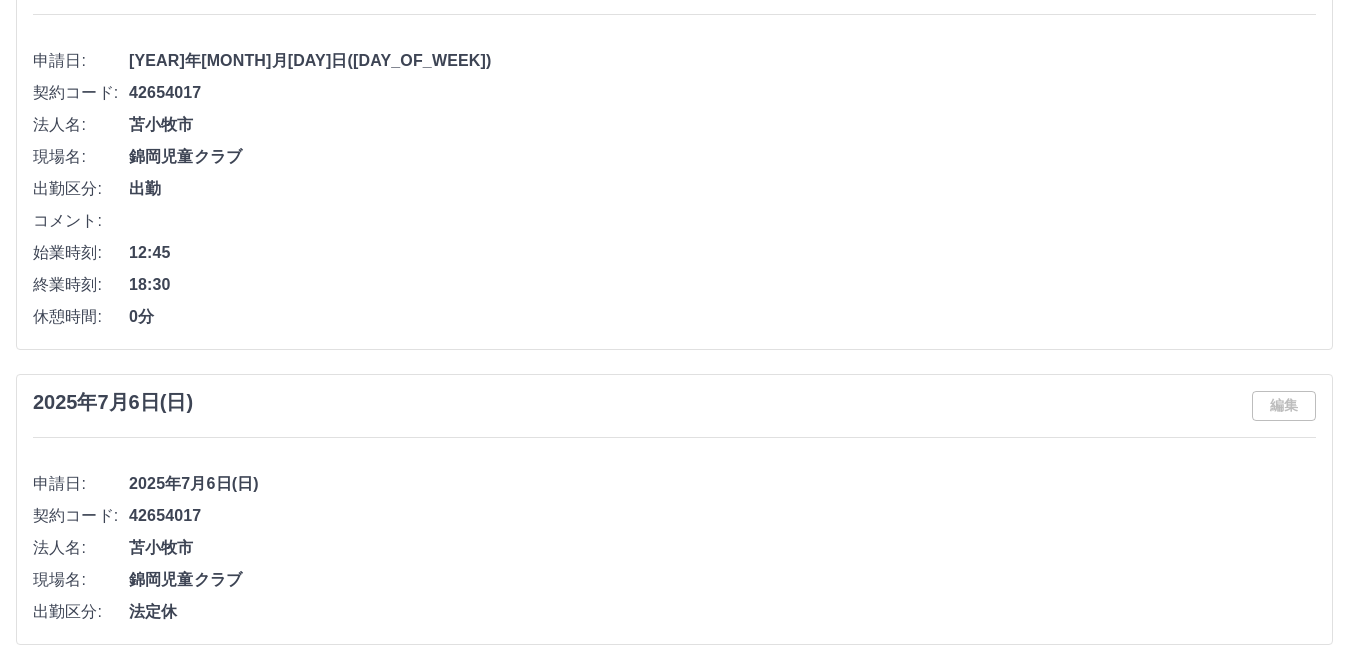 click on "2025年7月6日(日)" at bounding box center [722, 484] 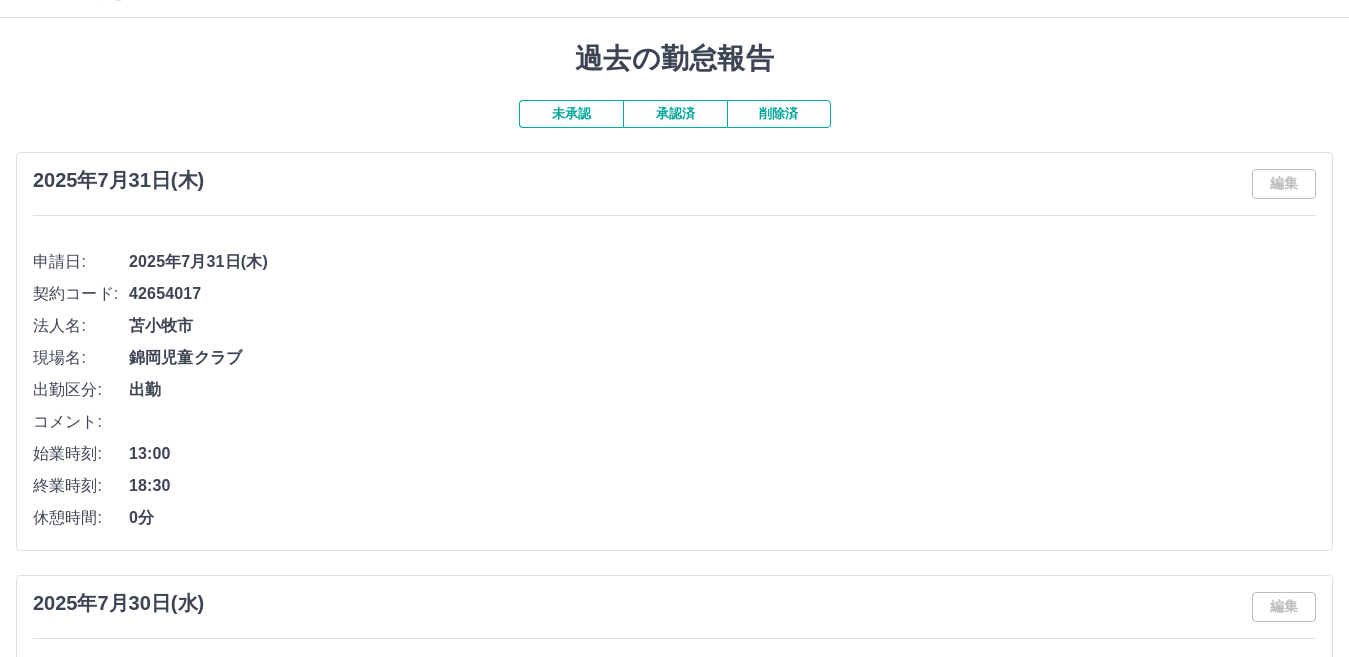 scroll, scrollTop: 0, scrollLeft: 0, axis: both 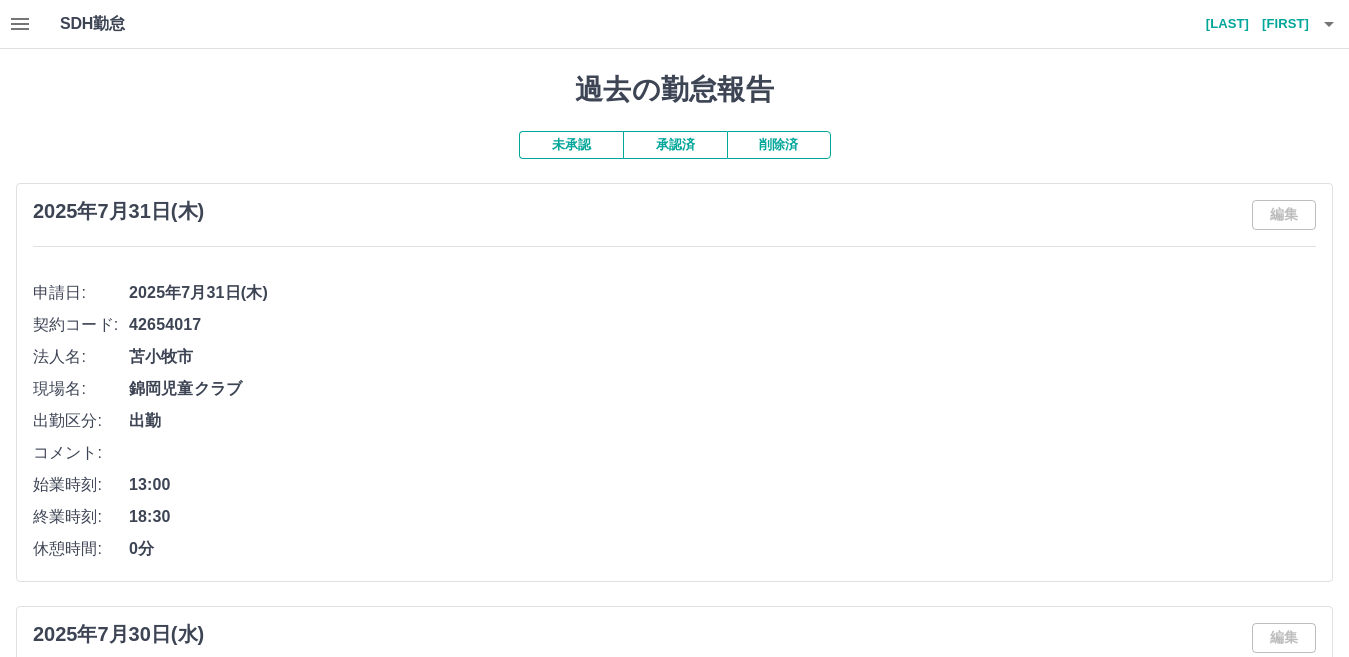 click on "承認済" at bounding box center (675, 145) 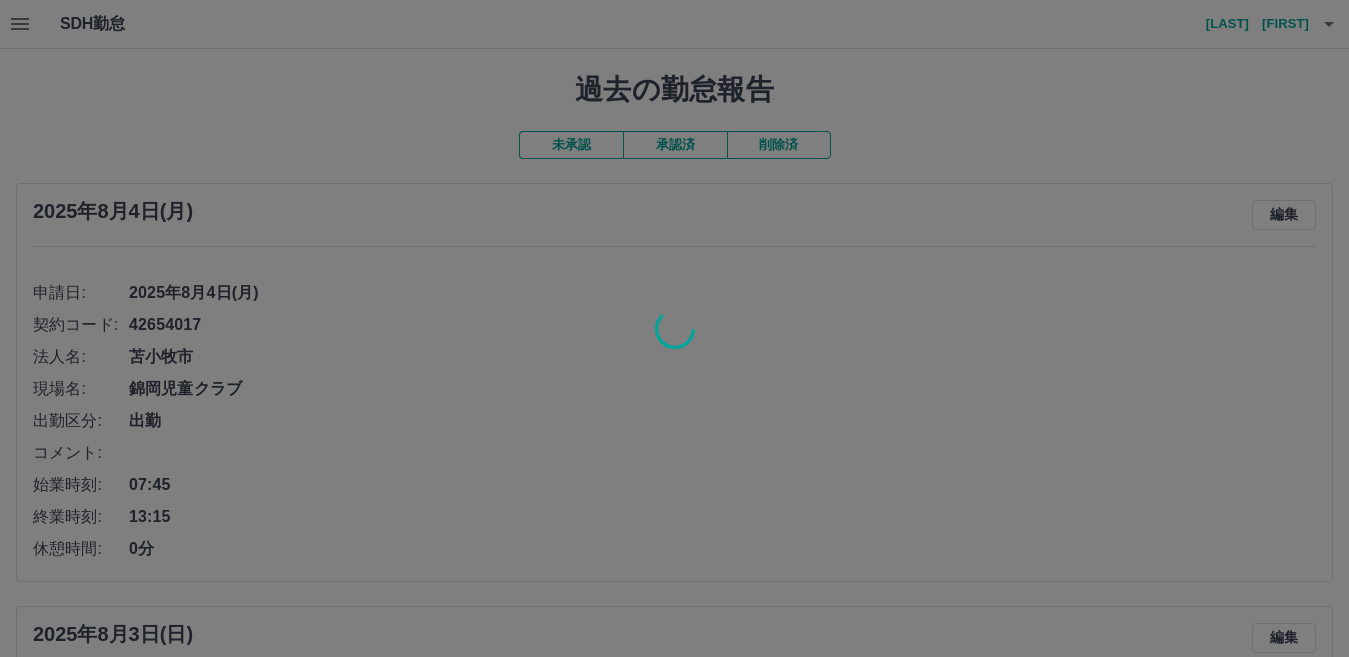 click at bounding box center (674, 328) 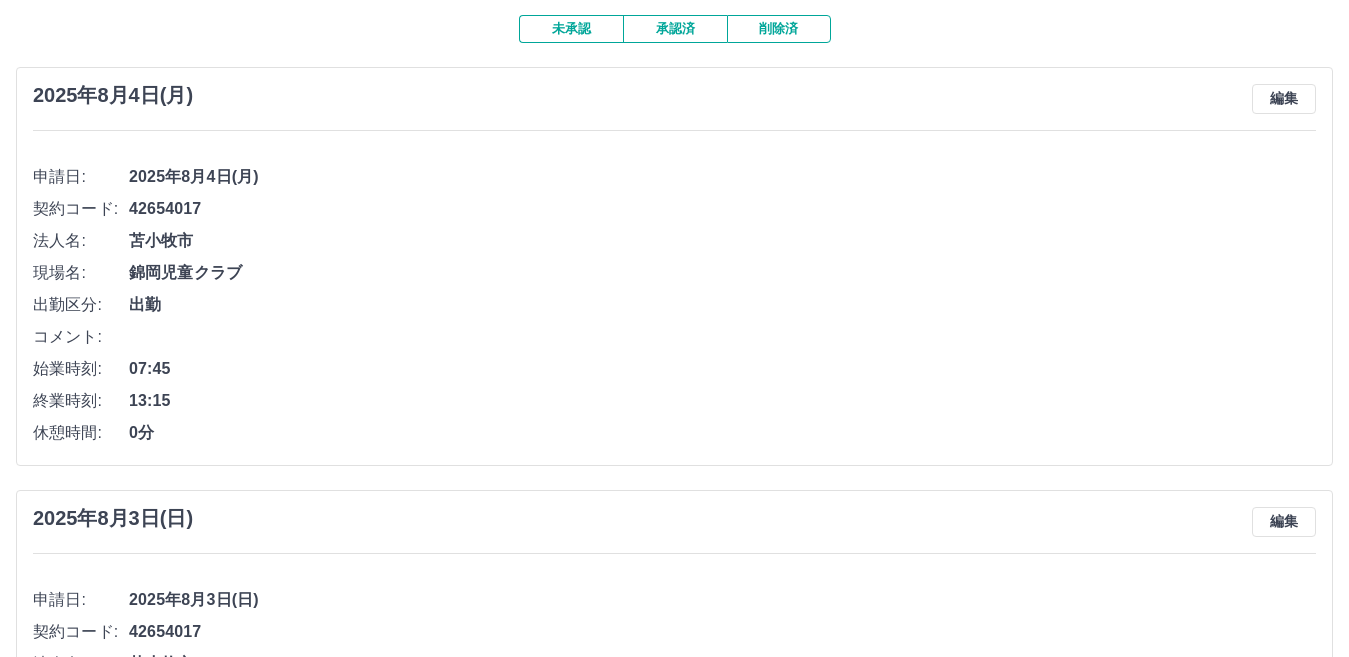 scroll, scrollTop: 0, scrollLeft: 0, axis: both 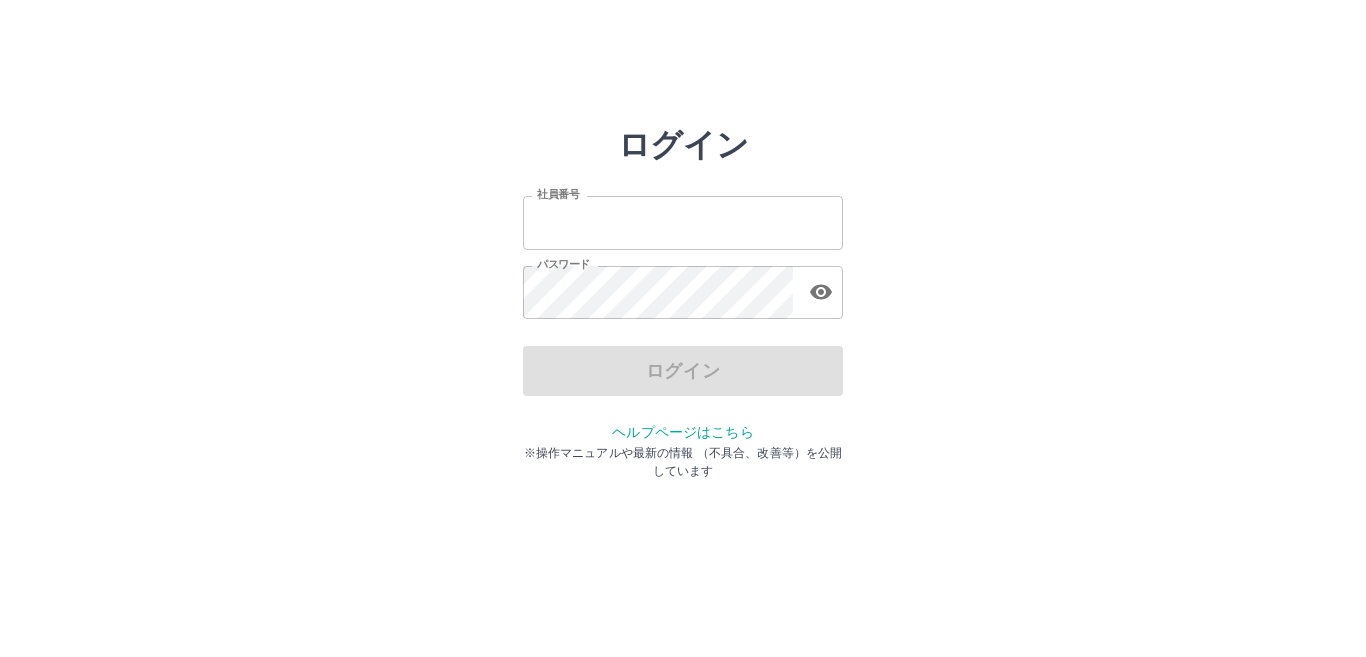 type on "*******" 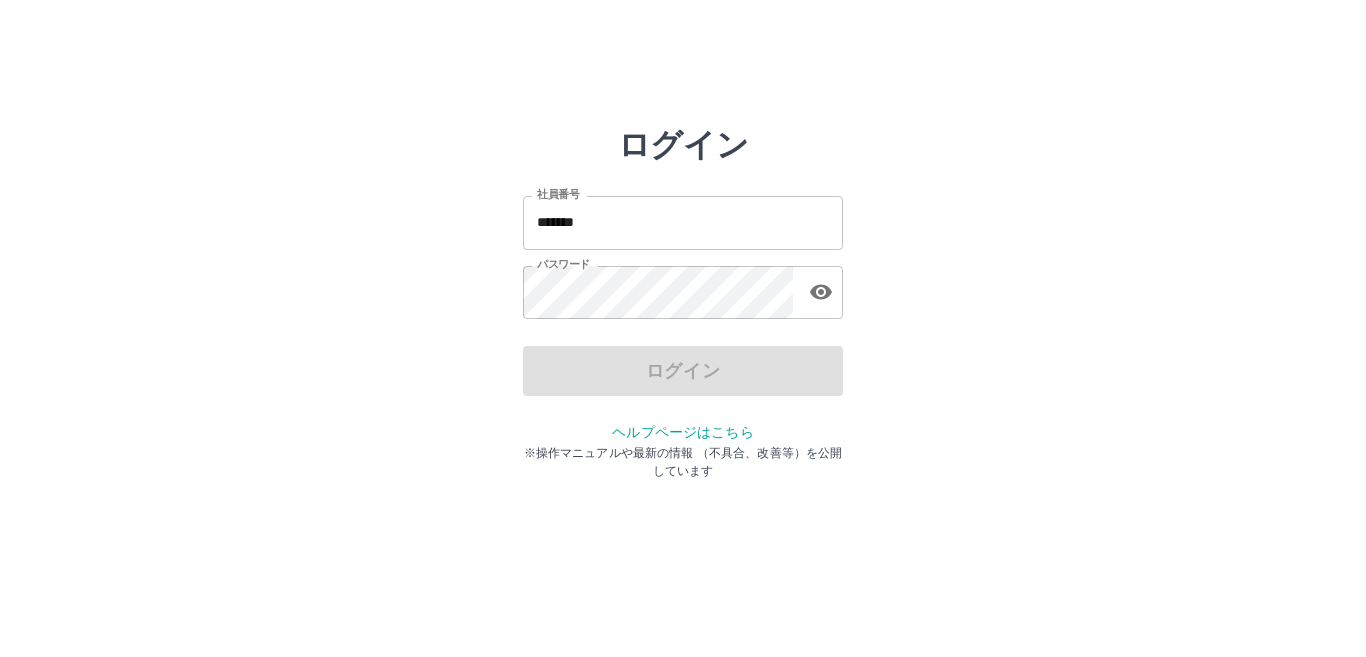 click on "ログイン" at bounding box center [683, 371] 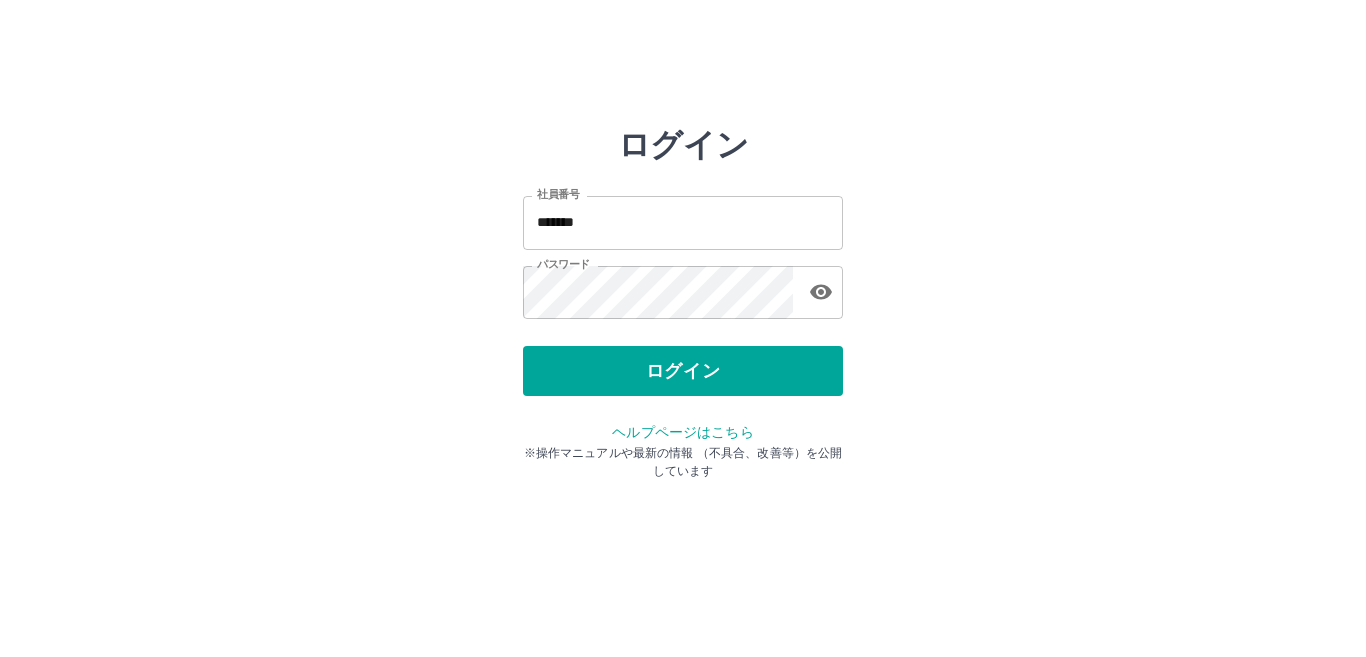 click on "ログイン" at bounding box center [683, 371] 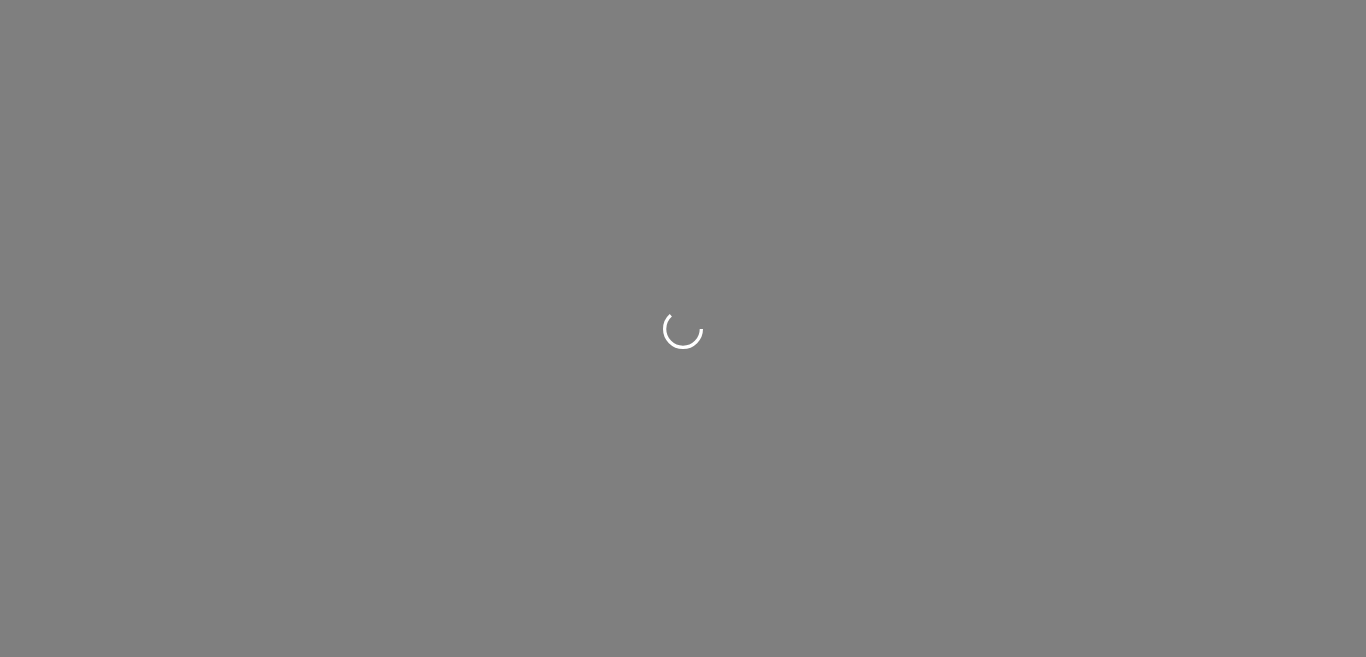 scroll, scrollTop: 0, scrollLeft: 0, axis: both 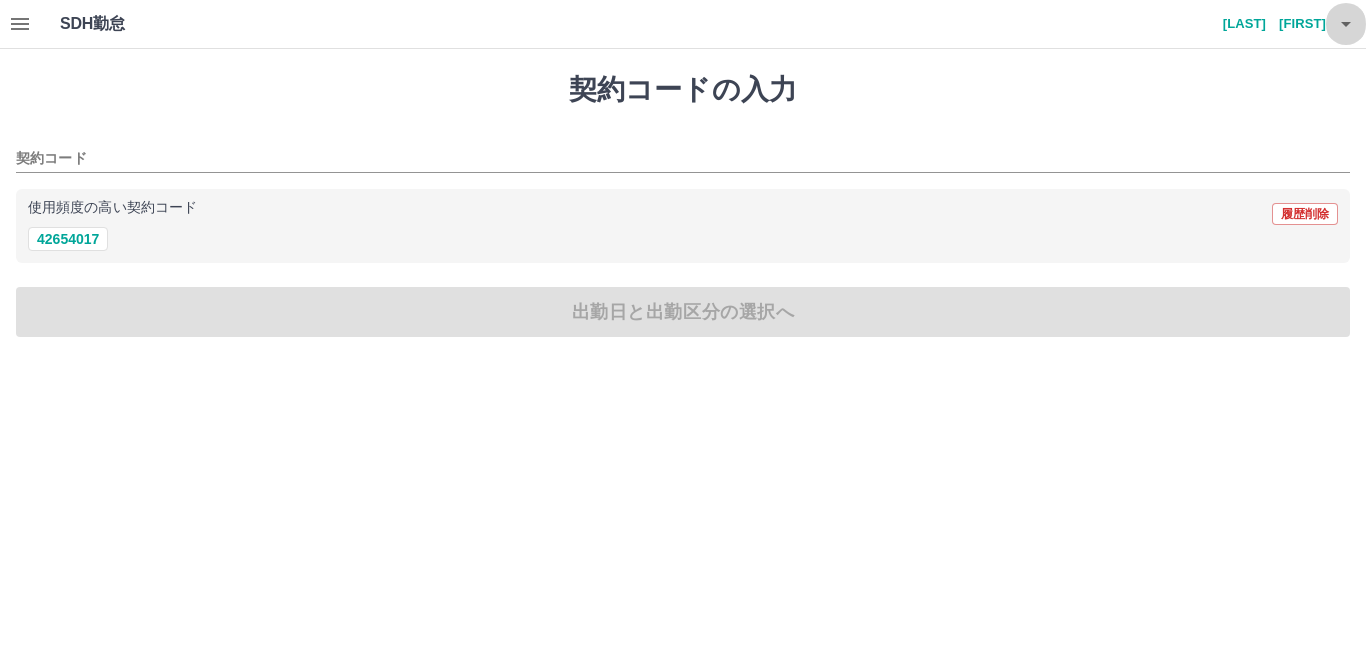 click 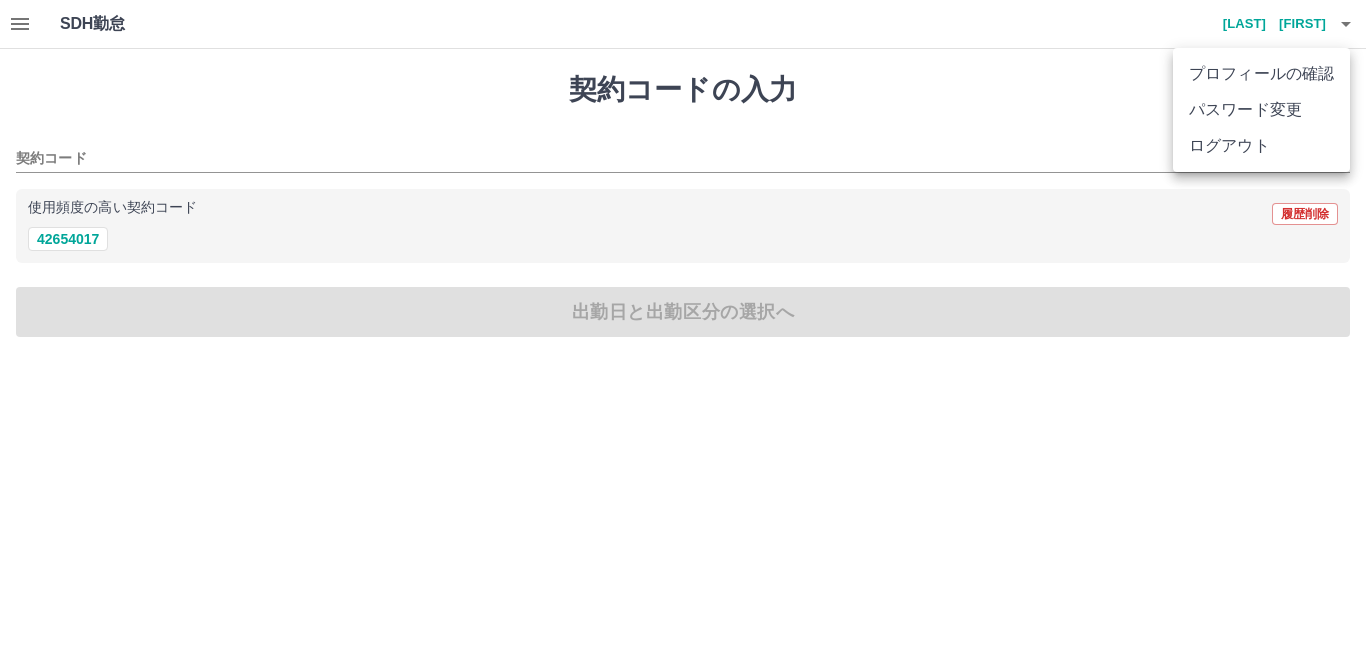 click on "ログアウト" at bounding box center (1261, 146) 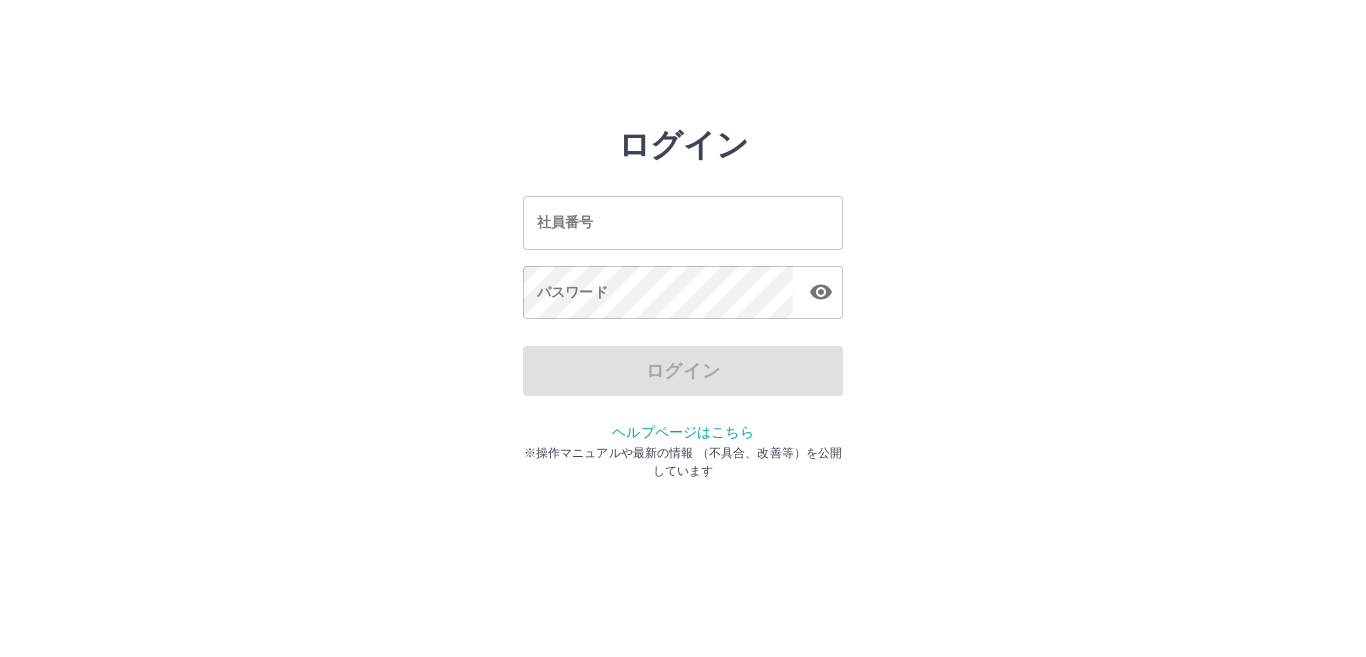 scroll, scrollTop: 0, scrollLeft: 0, axis: both 